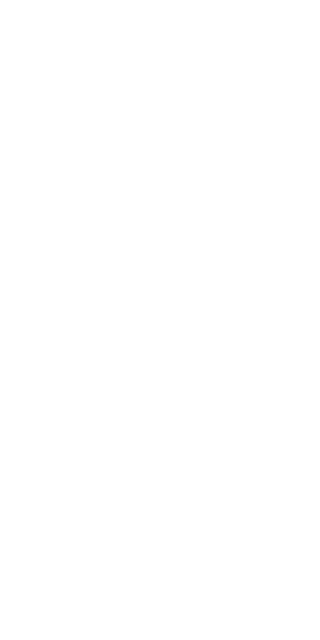 scroll, scrollTop: 0, scrollLeft: 0, axis: both 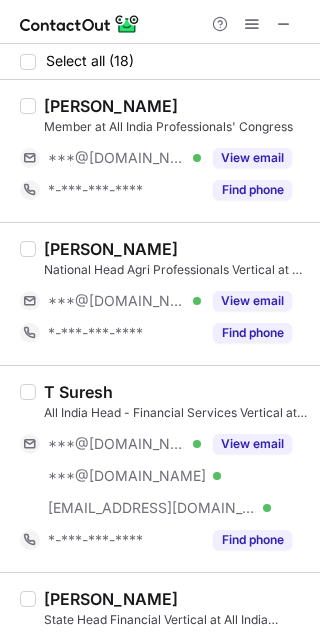 drag, startPoint x: 101, startPoint y: 150, endPoint x: 96, endPoint y: 135, distance: 15.811388 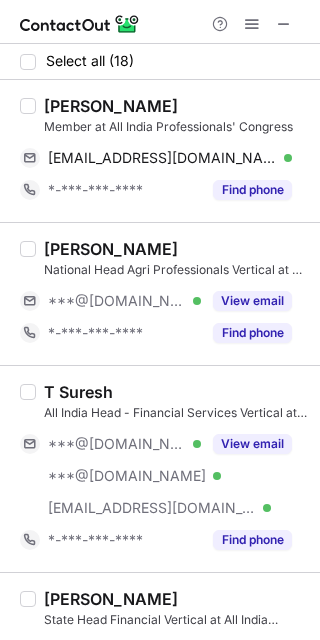 click on "Ashutosh Mishra" at bounding box center [111, 106] 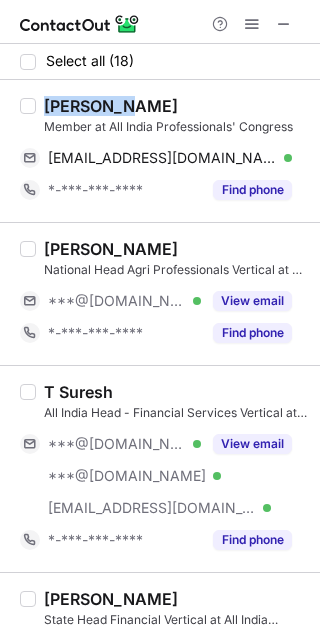 click on "Ashutosh Mishra" at bounding box center [111, 106] 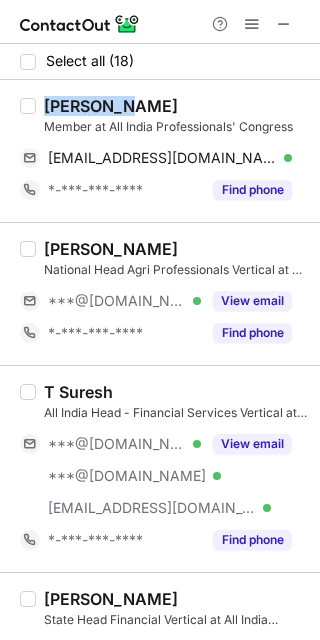 copy on "Ashutosh" 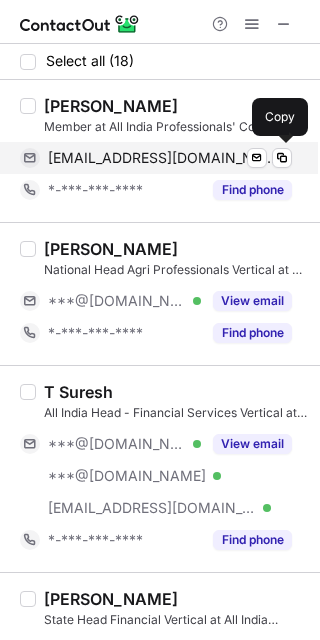 click on "ashu4852@gmail.com" at bounding box center [162, 158] 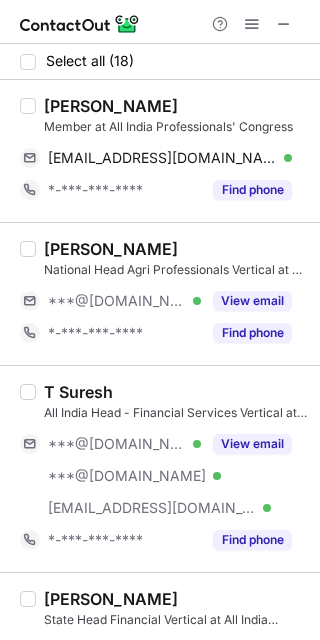 drag, startPoint x: 83, startPoint y: 300, endPoint x: 83, endPoint y: 280, distance: 20 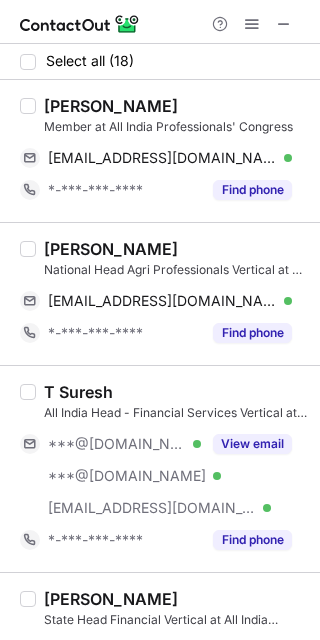 click on "Mendu Srinivasulu" at bounding box center [111, 249] 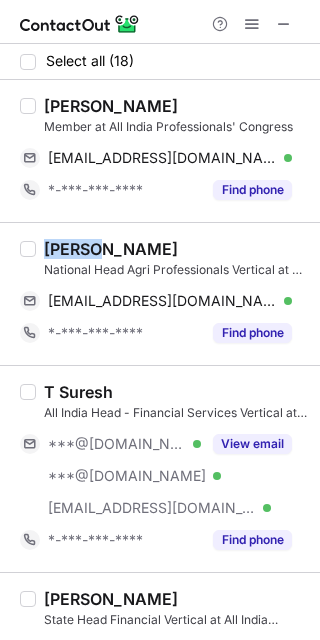 click on "Mendu Srinivasulu" at bounding box center [111, 249] 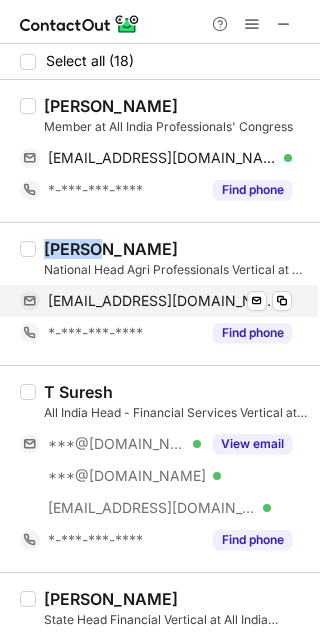 click on "mendusreenivas@gmail.com" at bounding box center [162, 301] 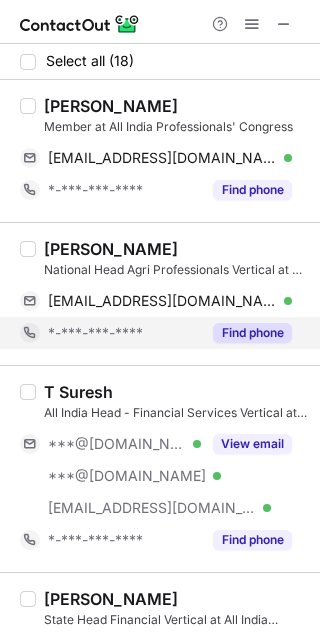scroll, scrollTop: 177, scrollLeft: 0, axis: vertical 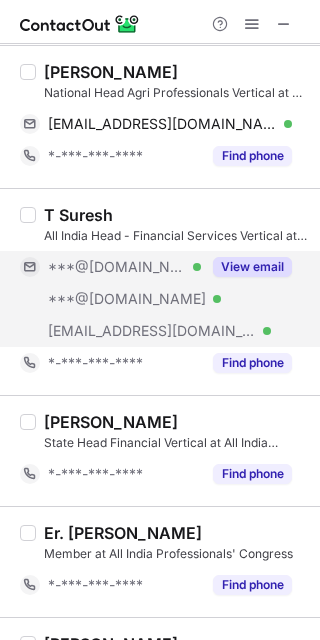 click on "***@yahoo.co.in" at bounding box center (127, 299) 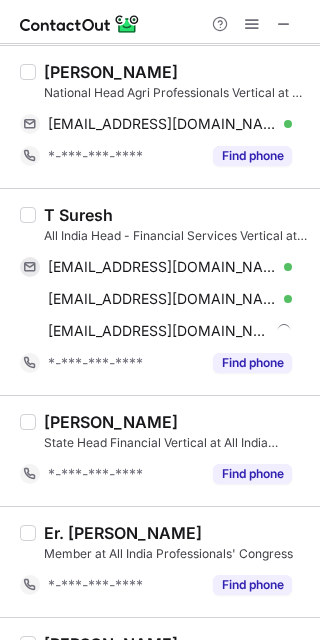 click on "T Suresh" at bounding box center [78, 215] 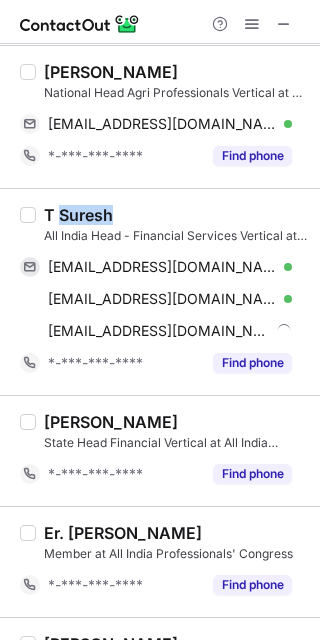 click on "T Suresh" at bounding box center (78, 215) 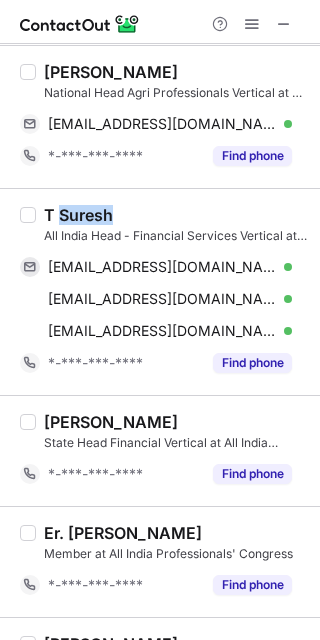 copy on "Suresh" 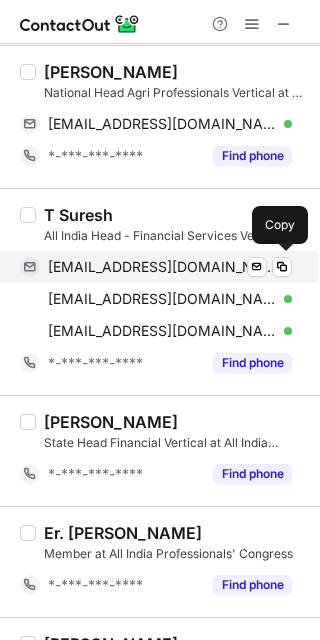 click on "tsuresh8@gmail.com Verified" at bounding box center [170, 267] 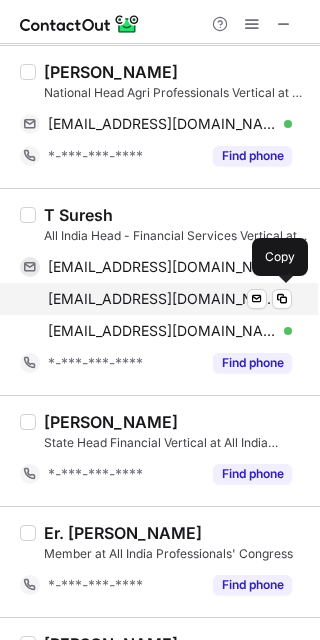click on "t_suresh8@yahoo.co.in" at bounding box center [162, 299] 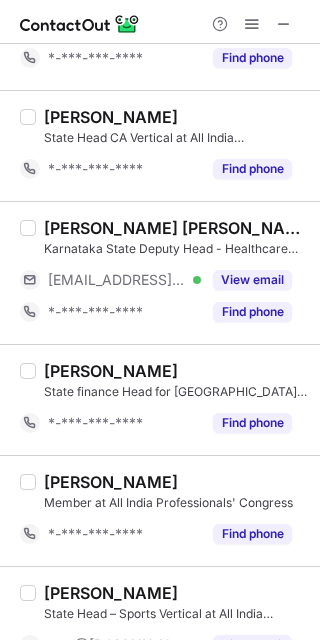 scroll, scrollTop: 711, scrollLeft: 0, axis: vertical 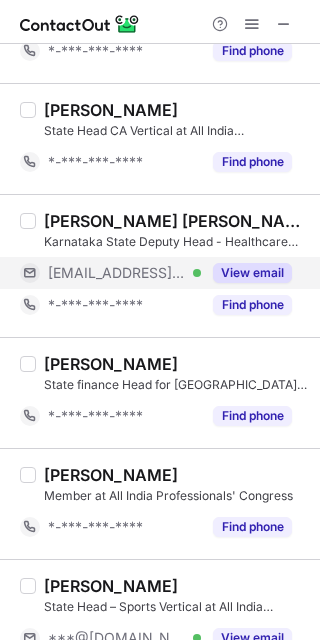 click on "***@yahoo.in Verified" at bounding box center [110, 273] 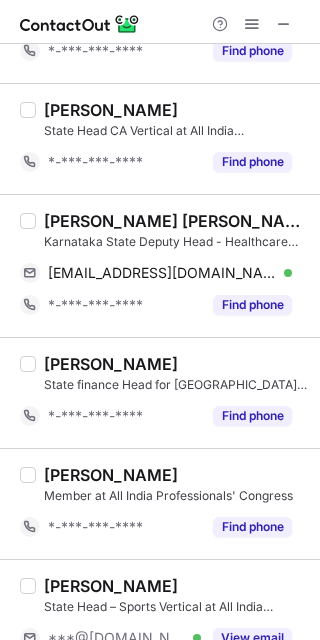 click on "Dr.SUDEEP KUMAR DORAISWAMY" at bounding box center [176, 221] 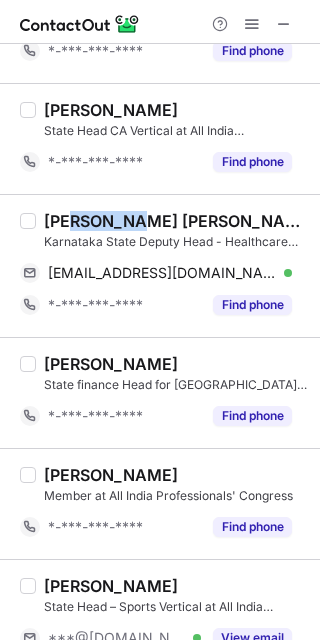 click on "Dr.SUDEEP KUMAR DORAISWAMY" at bounding box center [176, 221] 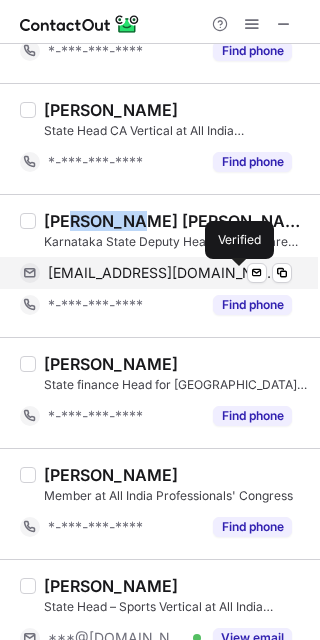 click at bounding box center [288, 273] 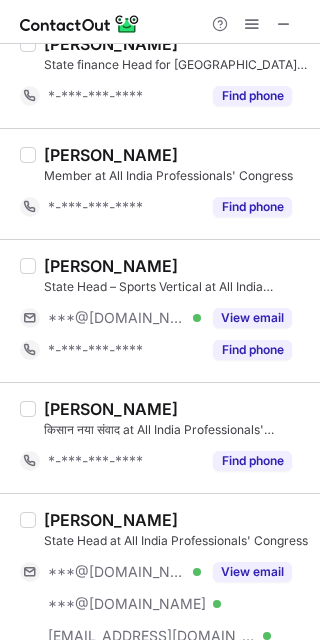scroll, scrollTop: 1066, scrollLeft: 0, axis: vertical 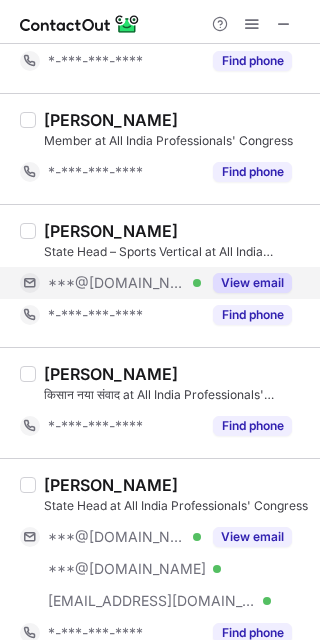 click on "***@[DOMAIN_NAME]" at bounding box center (117, 283) 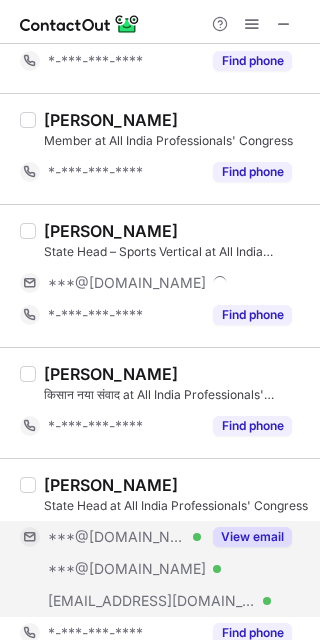click on "***@[DOMAIN_NAME] Verified" at bounding box center (110, 537) 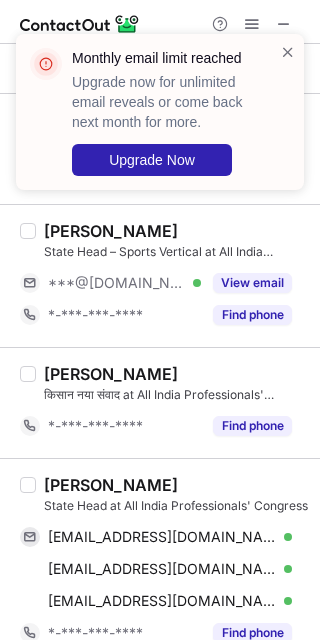 click on "Tejas Raju" at bounding box center [111, 231] 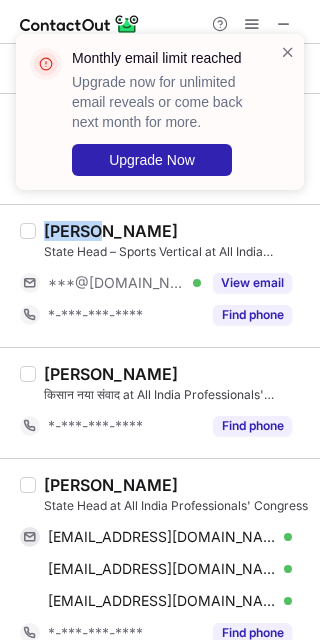 click on "Tejas Raju" at bounding box center [111, 231] 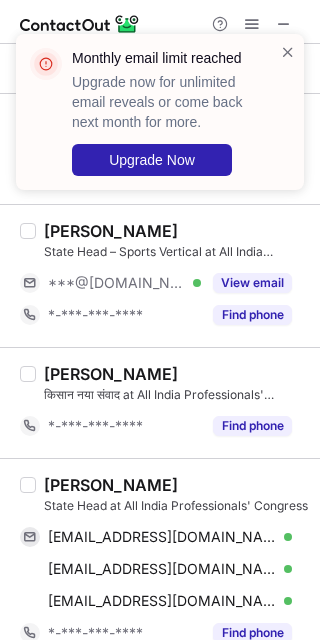 click on "Shadab Peerzada" at bounding box center (111, 485) 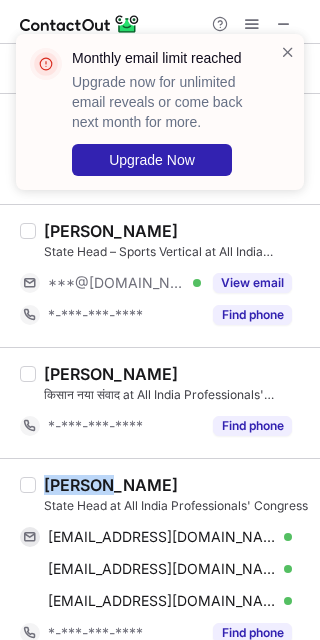 click on "Shadab Peerzada" at bounding box center [111, 485] 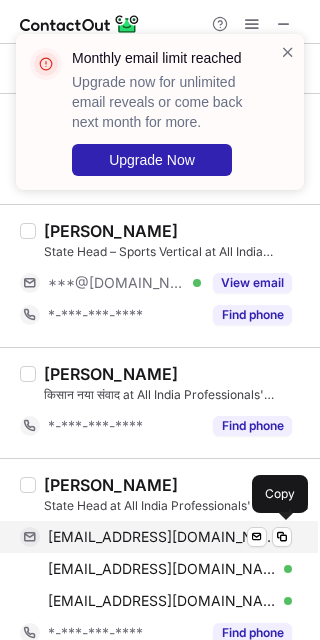 click on "shadabpeerzadain@gmail.com" at bounding box center (162, 537) 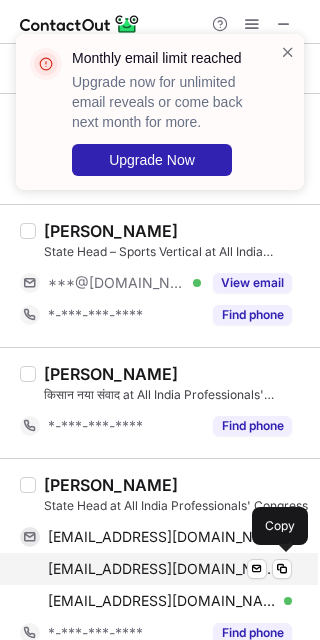 click on "shadab4inc@gmail.com" at bounding box center [162, 569] 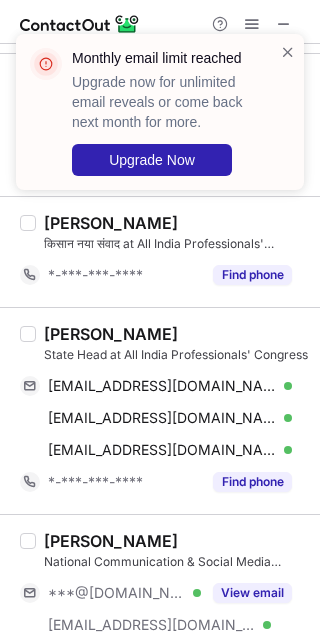 scroll, scrollTop: 1422, scrollLeft: 0, axis: vertical 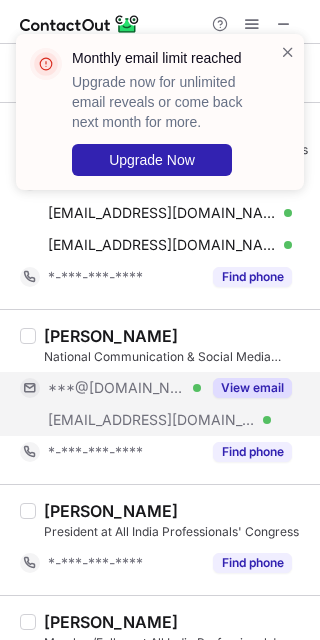 click on "***@[DOMAIN_NAME] Verified" at bounding box center (110, 388) 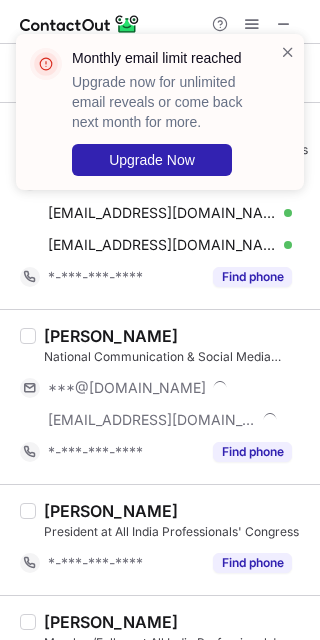 click on "Mohit Pratap Singh" at bounding box center (111, 336) 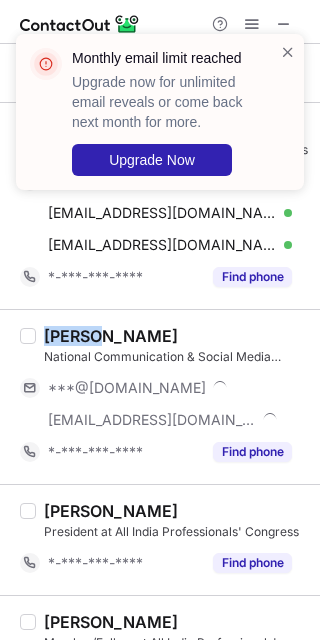 click on "Mohit Pratap Singh" at bounding box center (111, 336) 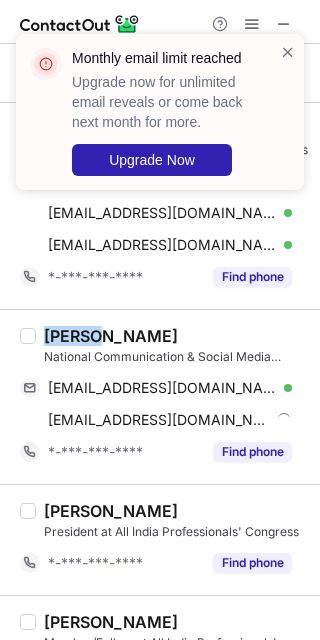 copy on "Mohit" 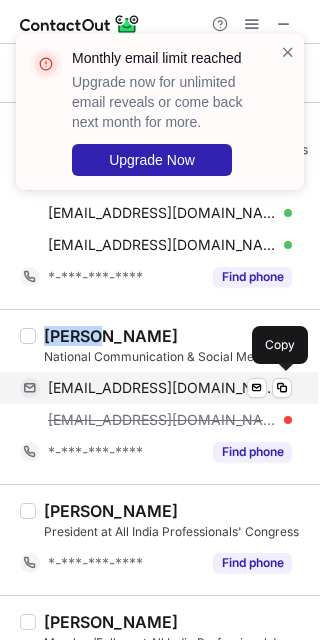 click on "mohitps1992@gmail.com Verified Send email Copy" at bounding box center (156, 388) 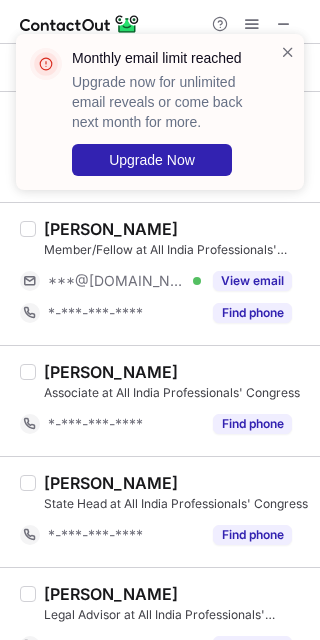 scroll, scrollTop: 1818, scrollLeft: 0, axis: vertical 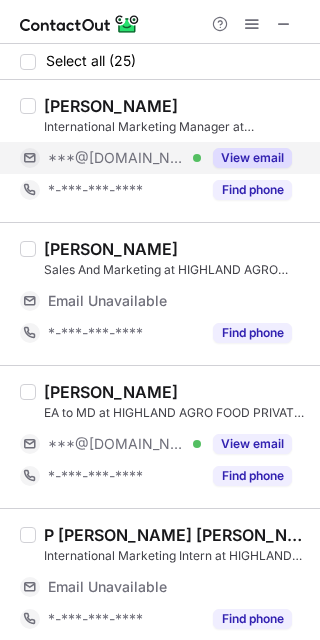 drag, startPoint x: 143, startPoint y: 161, endPoint x: 132, endPoint y: 145, distance: 19.416489 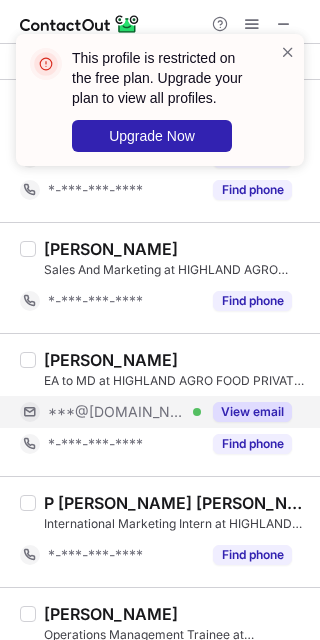 click on "***@[DOMAIN_NAME]" at bounding box center [117, 412] 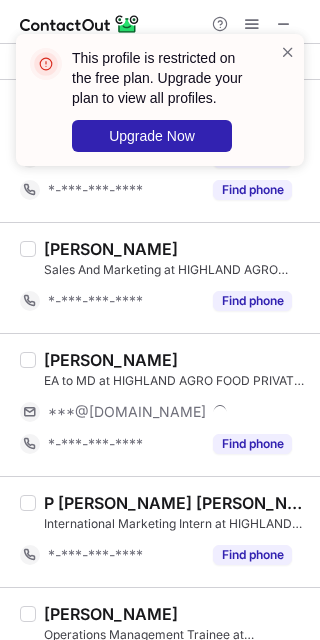 click on "[PERSON_NAME]" at bounding box center (111, 360) 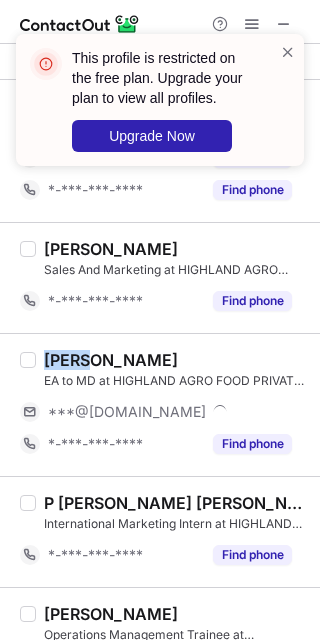 click on "[PERSON_NAME]" at bounding box center (111, 360) 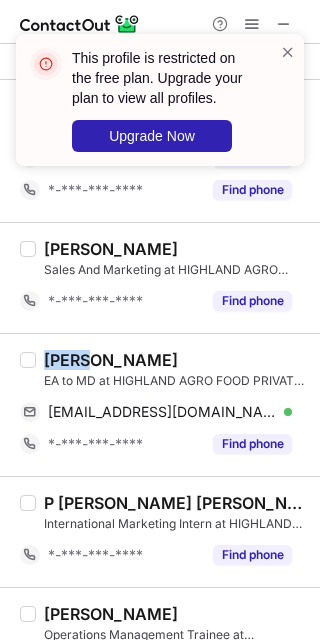 copy on "[PERSON_NAME]" 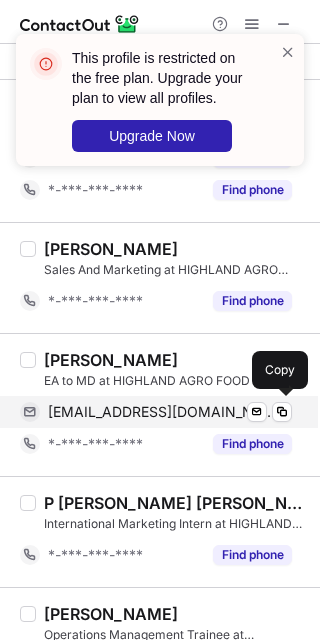click on "[EMAIL_ADDRESS][DOMAIN_NAME] Verified Send email Copy" at bounding box center [156, 412] 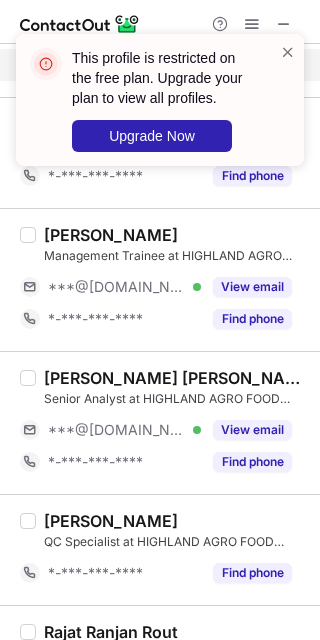 scroll, scrollTop: 1777, scrollLeft: 0, axis: vertical 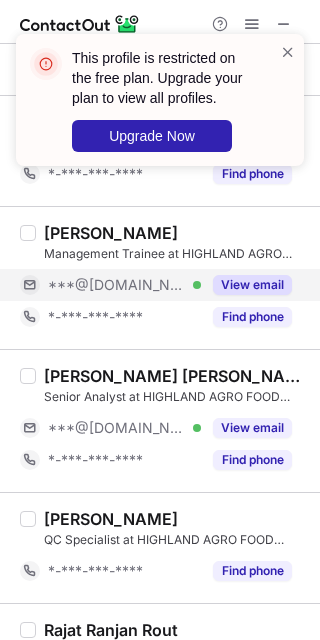 click on "***@[DOMAIN_NAME]" at bounding box center (117, 285) 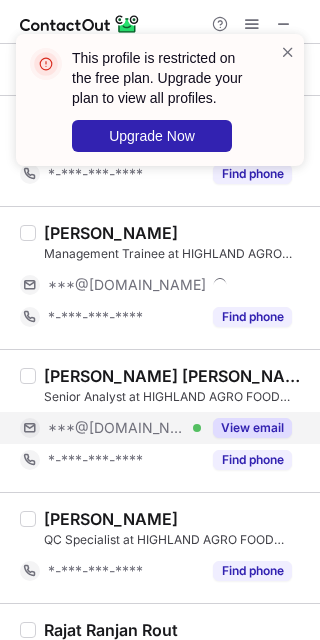 click on "***@[DOMAIN_NAME]" at bounding box center [117, 428] 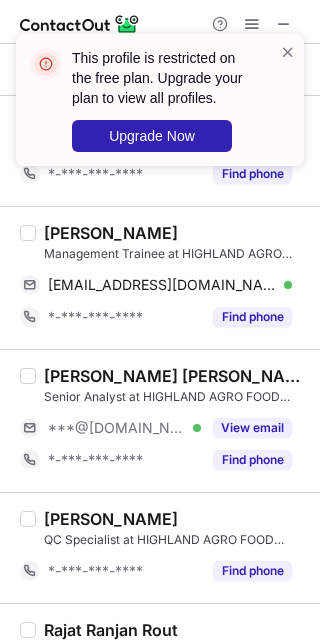 click on "[PERSON_NAME] Management Trainee at HIGHLAND AGRO FOOD PRIVATE LIMITED [EMAIL_ADDRESS][DOMAIN_NAME] Verified Send email Copy *-***-***-**** Find phone" at bounding box center [160, 277] 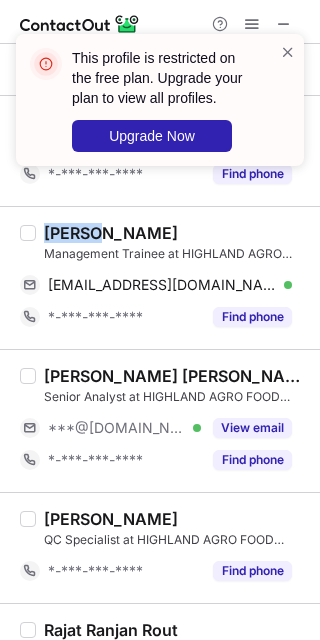 click on "[PERSON_NAME] Management Trainee at HIGHLAND AGRO FOOD PRIVATE LIMITED [EMAIL_ADDRESS][DOMAIN_NAME] Verified Send email Copy *-***-***-**** Find phone" at bounding box center [160, 277] 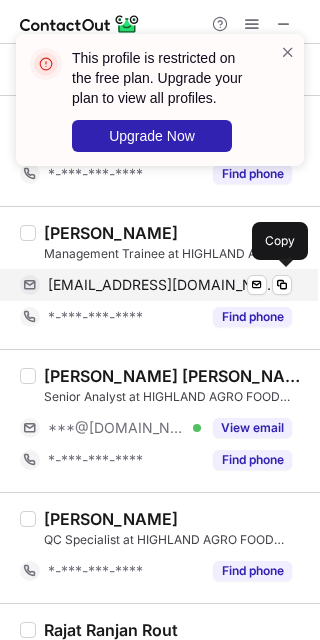 click on "[EMAIL_ADDRESS][DOMAIN_NAME]" at bounding box center (162, 285) 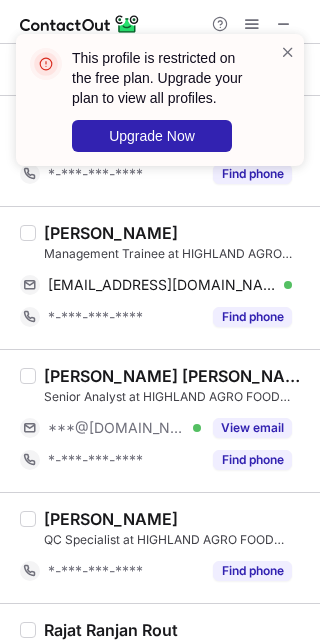 click on "[PERSON_NAME] [PERSON_NAME]" at bounding box center [176, 376] 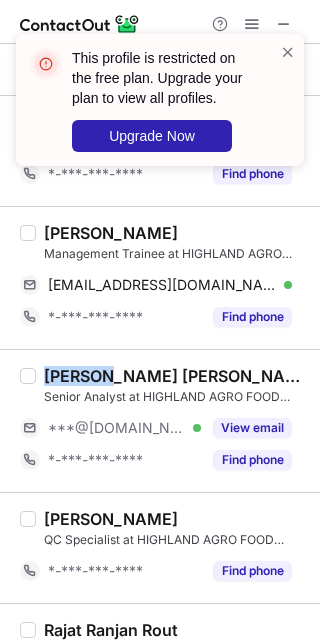 click on "[PERSON_NAME] [PERSON_NAME]" at bounding box center [176, 376] 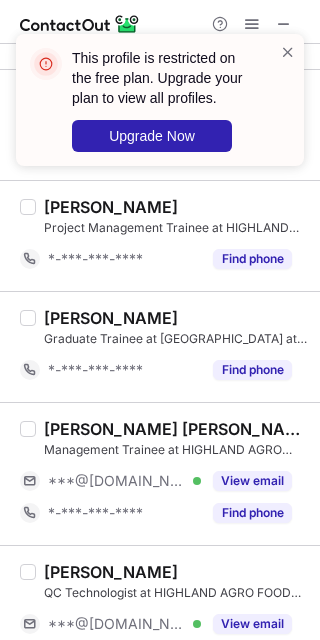 scroll, scrollTop: 2466, scrollLeft: 0, axis: vertical 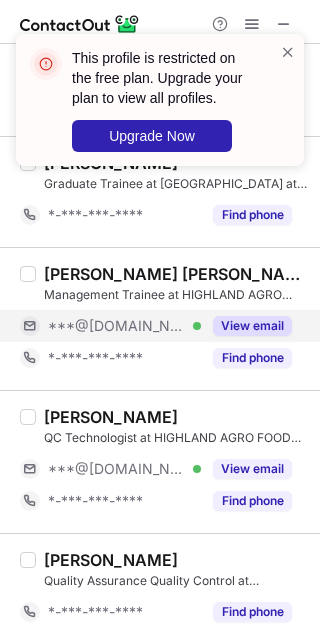 click on "***@[DOMAIN_NAME]" at bounding box center (117, 326) 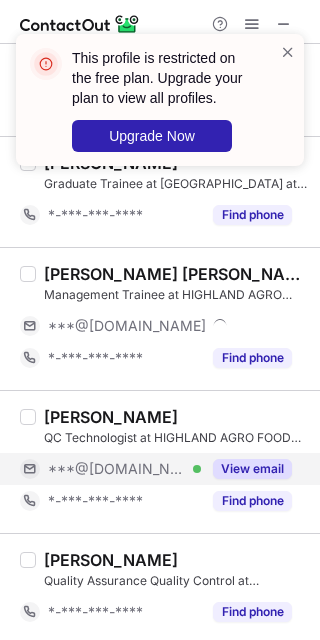click on "***@[DOMAIN_NAME]" at bounding box center (117, 469) 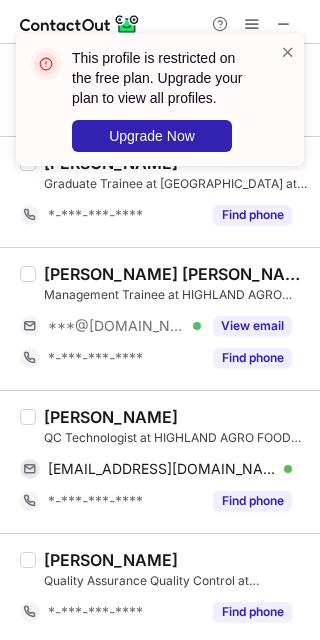 click on "[PERSON_NAME]" at bounding box center [111, 417] 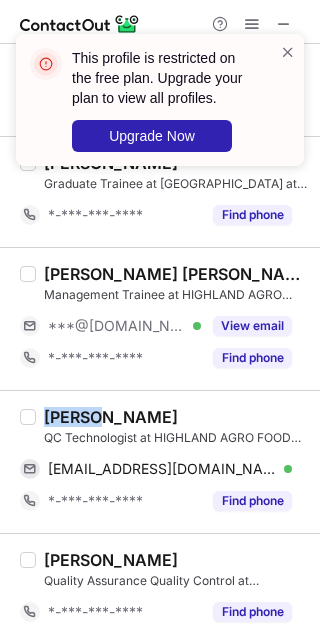 click on "[PERSON_NAME]" at bounding box center [111, 417] 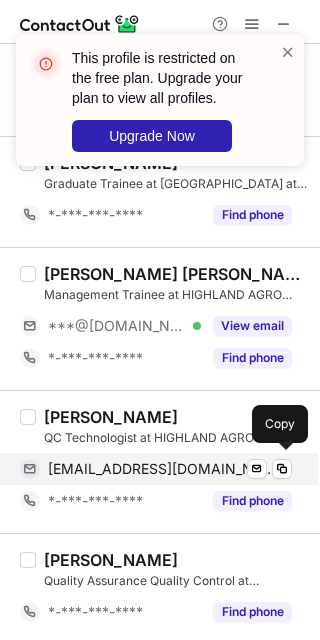 click on "[EMAIL_ADDRESS][DOMAIN_NAME]" at bounding box center [162, 469] 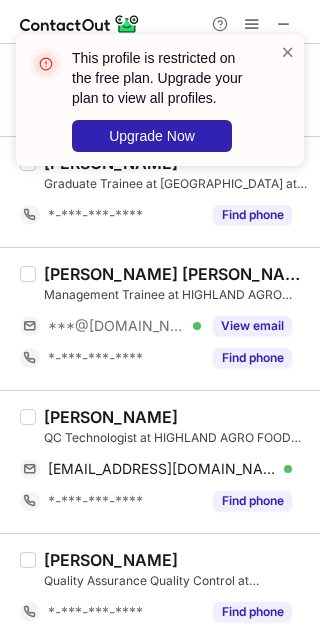 click on "[PERSON_NAME] [PERSON_NAME]" at bounding box center [176, 274] 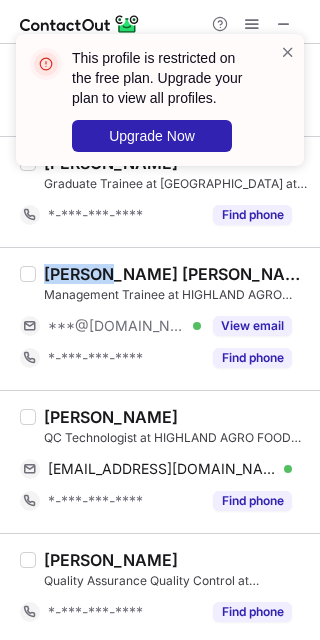 click on "[PERSON_NAME] [PERSON_NAME]" at bounding box center (176, 274) 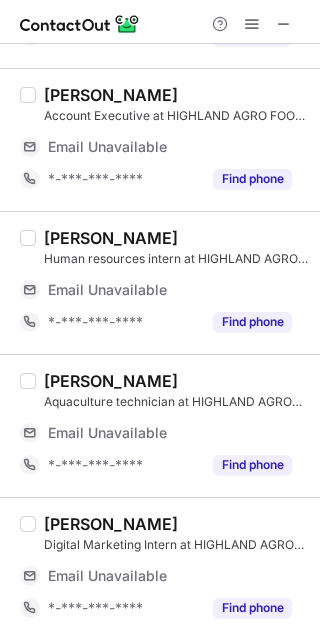 scroll, scrollTop: 0, scrollLeft: 0, axis: both 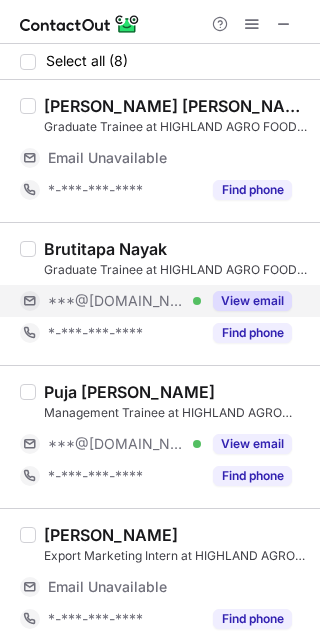 click on "***@[DOMAIN_NAME]" at bounding box center (117, 301) 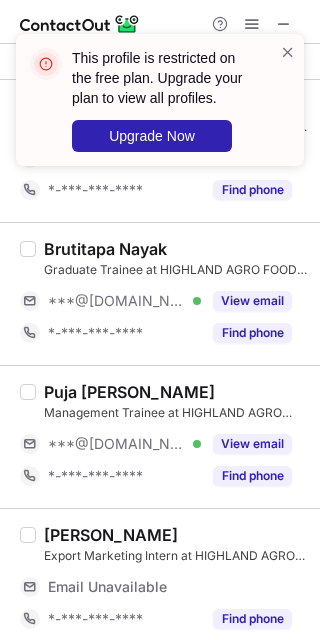 click on "Brutitapa Nayak" at bounding box center (105, 249) 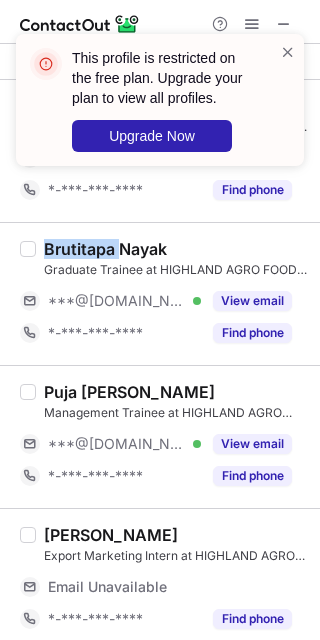 click on "Brutitapa Nayak" at bounding box center (105, 249) 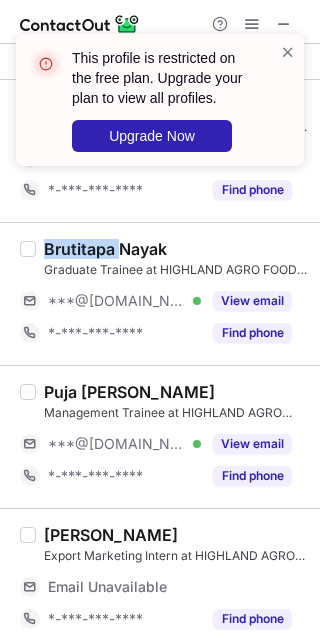 copy on "Brutitapa" 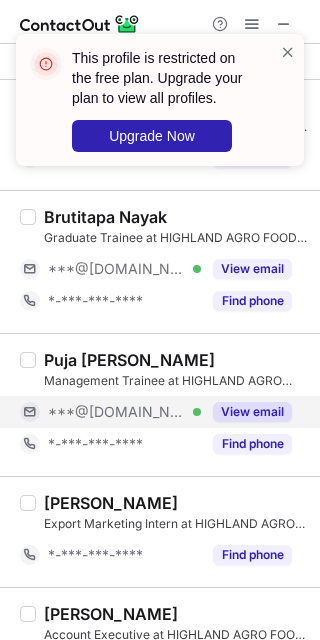 click on "***@[DOMAIN_NAME]" at bounding box center [117, 412] 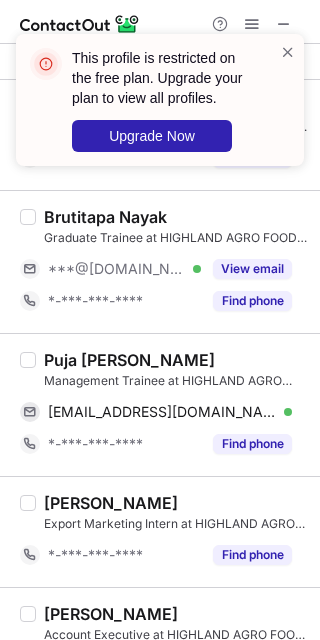click on "Puja [PERSON_NAME]" at bounding box center (129, 360) 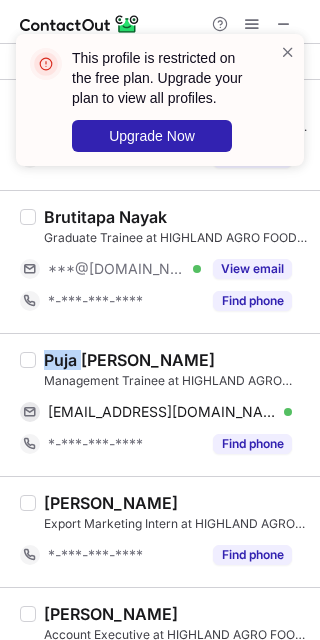 click on "Puja [PERSON_NAME]" at bounding box center (129, 360) 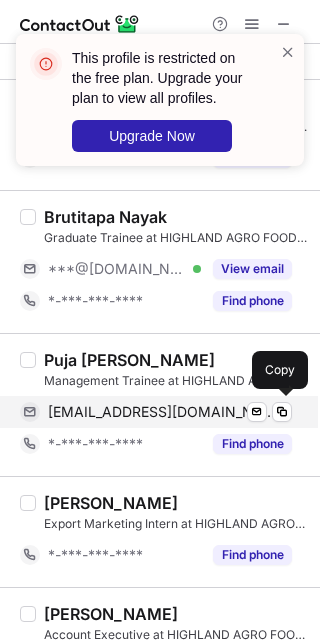 click on "[EMAIL_ADDRESS][DOMAIN_NAME] Verified Send email Copy" at bounding box center (156, 412) 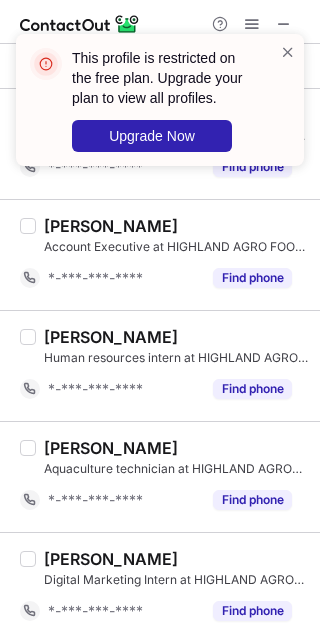 scroll, scrollTop: 390, scrollLeft: 0, axis: vertical 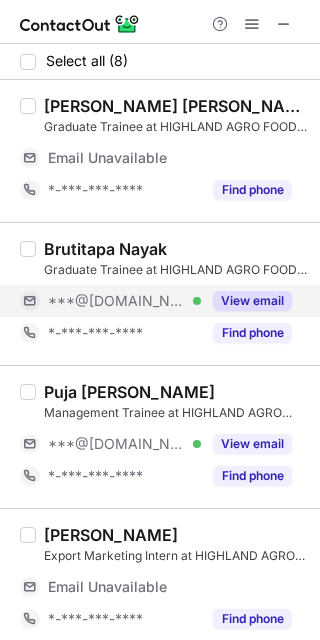 click on "***@[DOMAIN_NAME]" at bounding box center (117, 301) 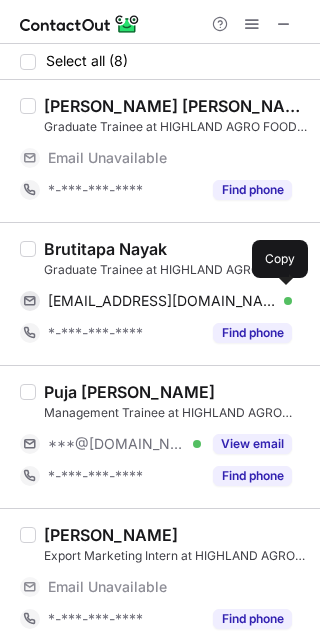 click on "[EMAIL_ADDRESS][DOMAIN_NAME]" at bounding box center (162, 301) 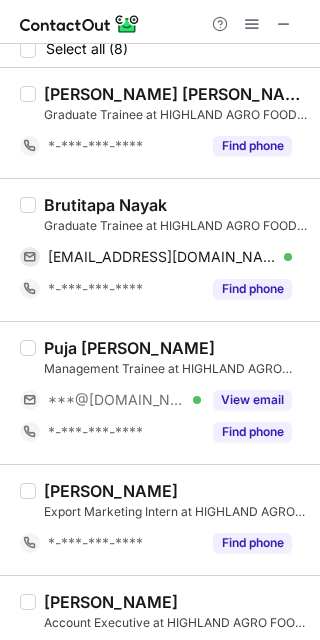 scroll, scrollTop: 0, scrollLeft: 0, axis: both 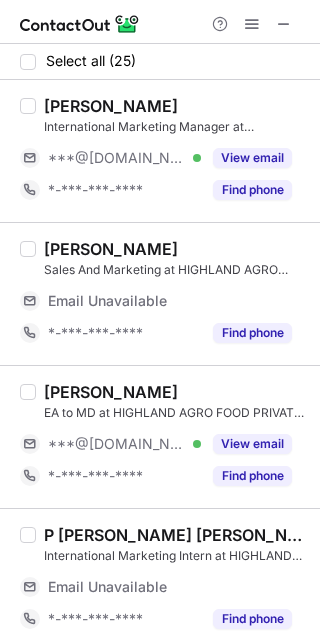 click on "[PERSON_NAME]" at bounding box center (111, 106) 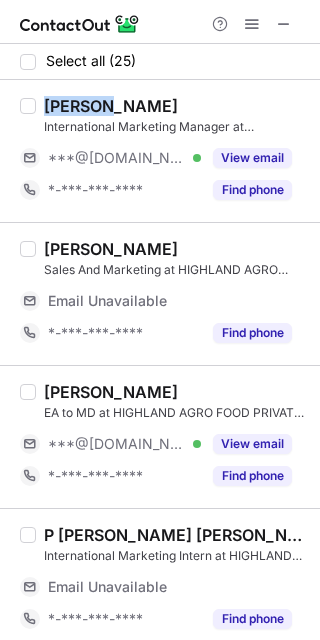 click on "[PERSON_NAME]" at bounding box center [111, 106] 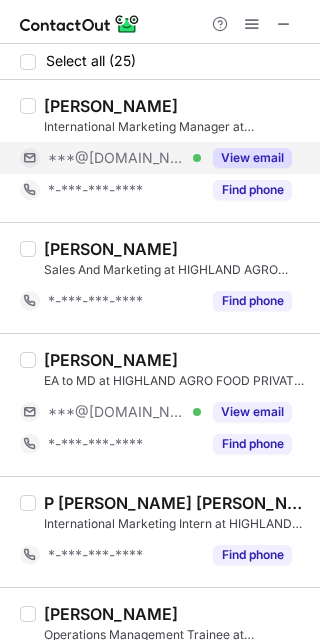 click on "***@[DOMAIN_NAME] Verified" at bounding box center (124, 158) 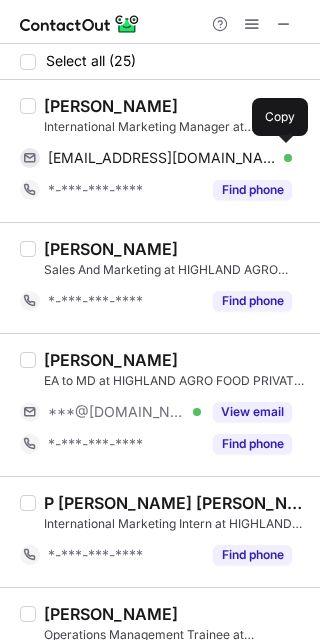 click on "[EMAIL_ADDRESS][DOMAIN_NAME]" at bounding box center (162, 158) 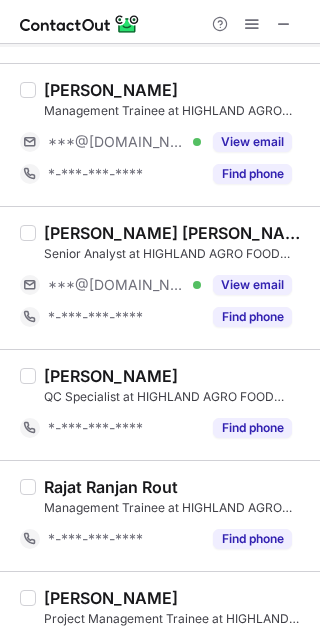 scroll, scrollTop: 1955, scrollLeft: 0, axis: vertical 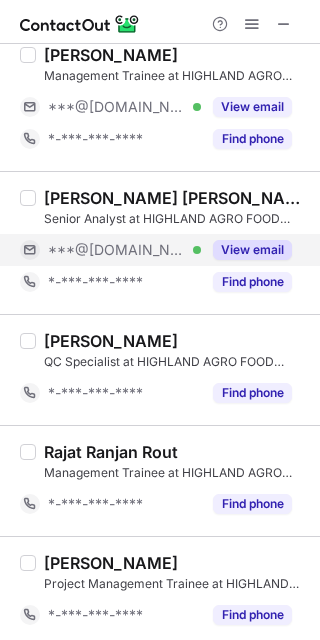 click on "***@[DOMAIN_NAME]" at bounding box center (117, 250) 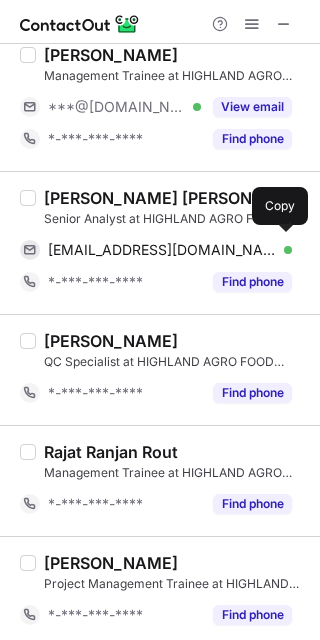 click on "[EMAIL_ADDRESS][DOMAIN_NAME]" at bounding box center [162, 250] 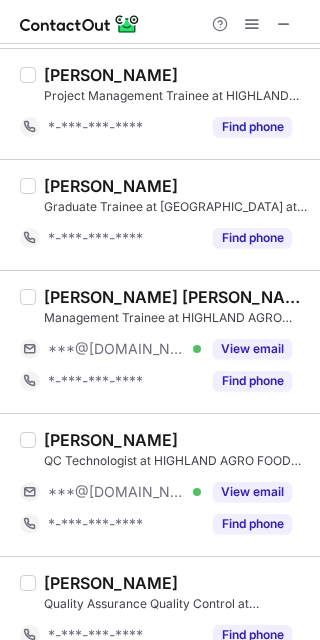 scroll, scrollTop: 2466, scrollLeft: 0, axis: vertical 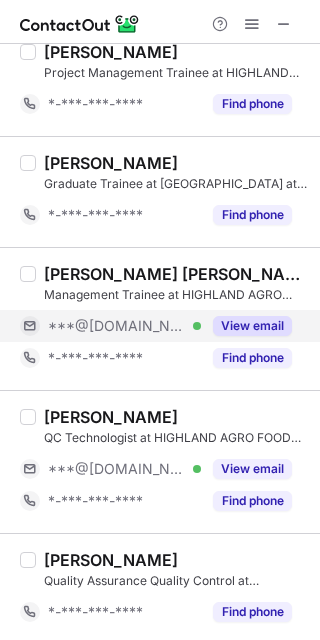 click on "***@[DOMAIN_NAME] Verified" at bounding box center [110, 326] 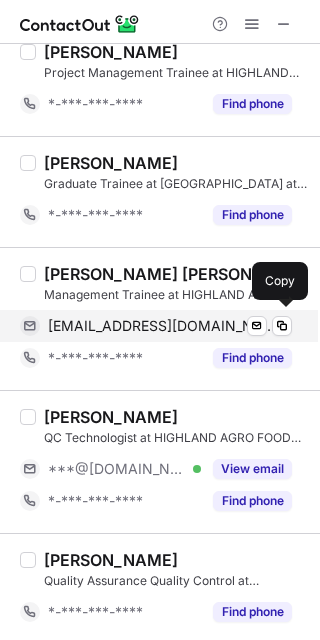 click on "[EMAIL_ADDRESS][DOMAIN_NAME]" at bounding box center [162, 326] 